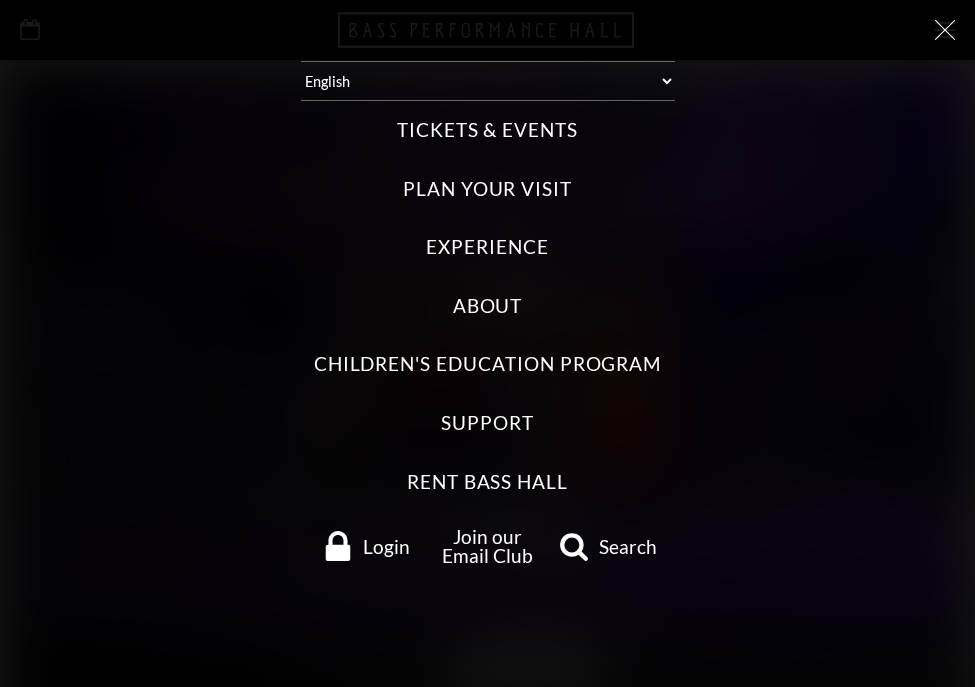 scroll, scrollTop: 0, scrollLeft: 0, axis: both 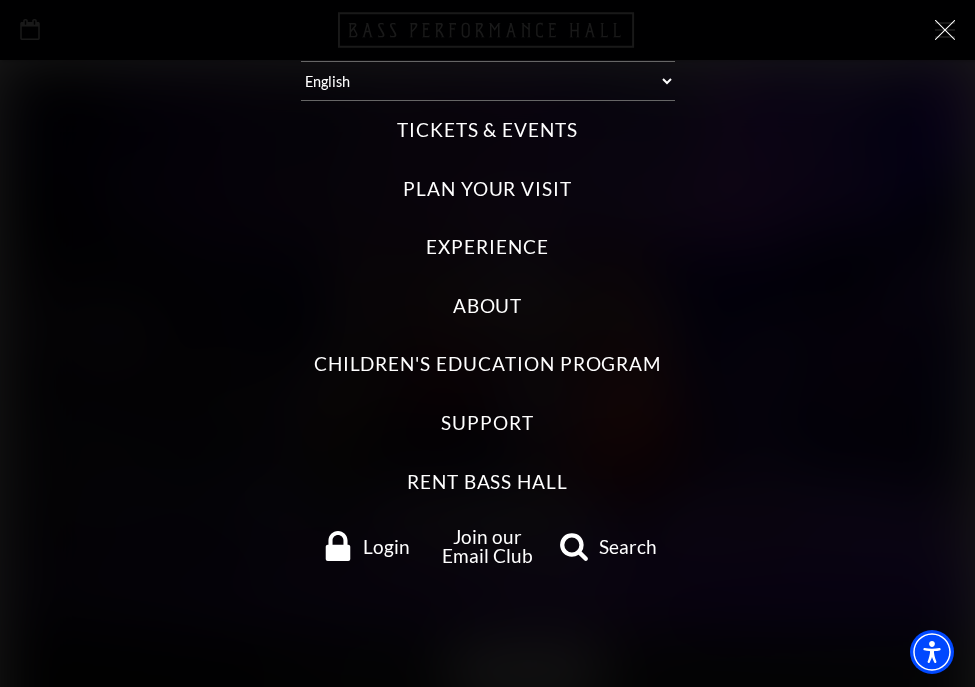 click on "Login" at bounding box center [386, 546] 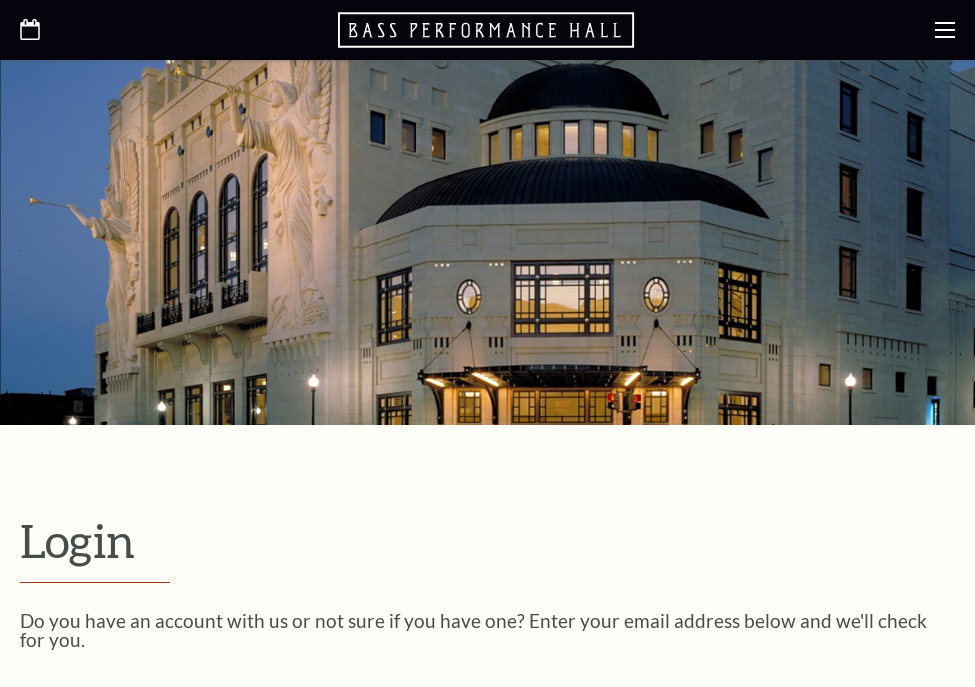scroll, scrollTop: 515, scrollLeft: 0, axis: vertical 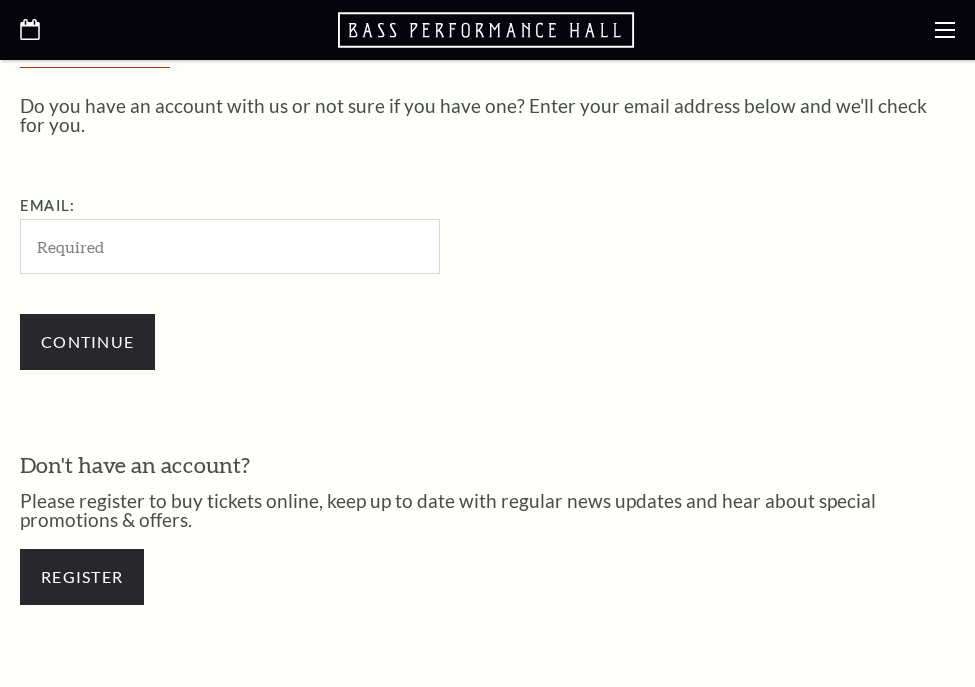 click on "Email:" at bounding box center (230, 246) 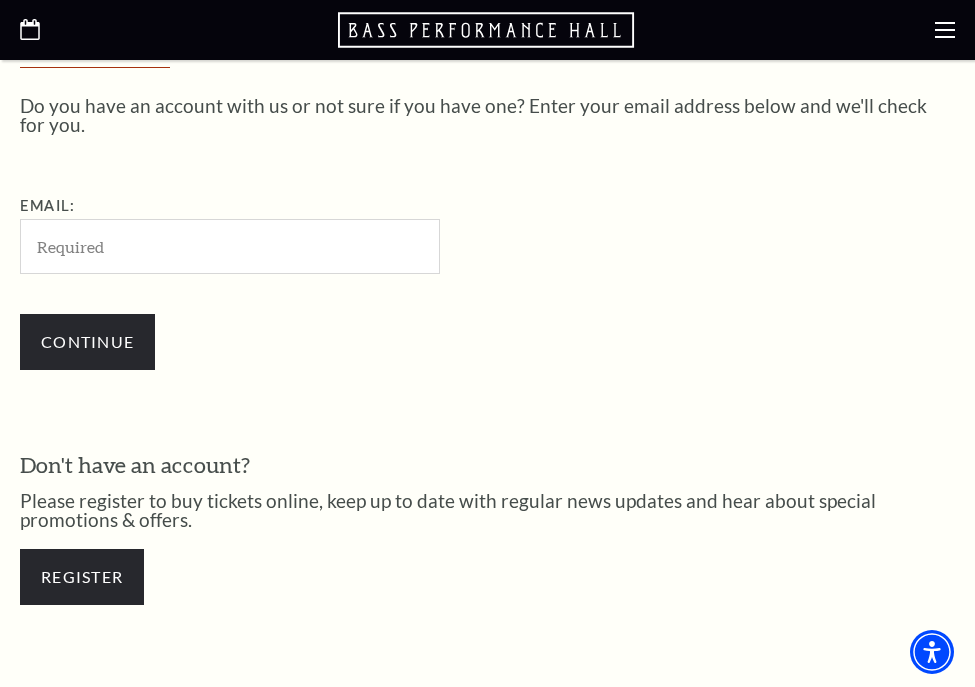 scroll, scrollTop: 512, scrollLeft: 0, axis: vertical 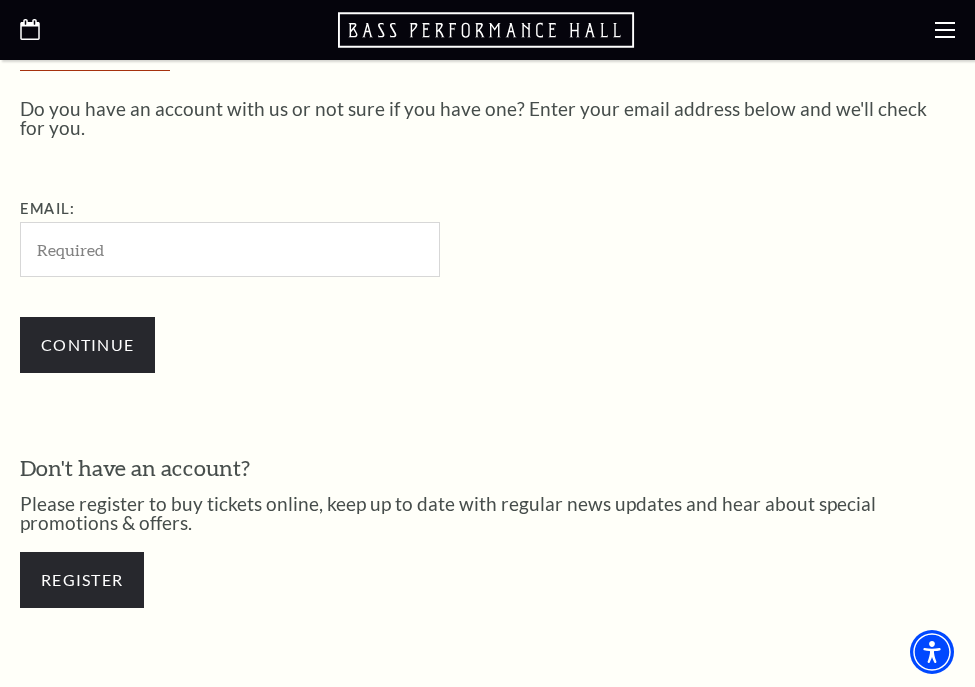 click on "Email:" at bounding box center (230, 249) 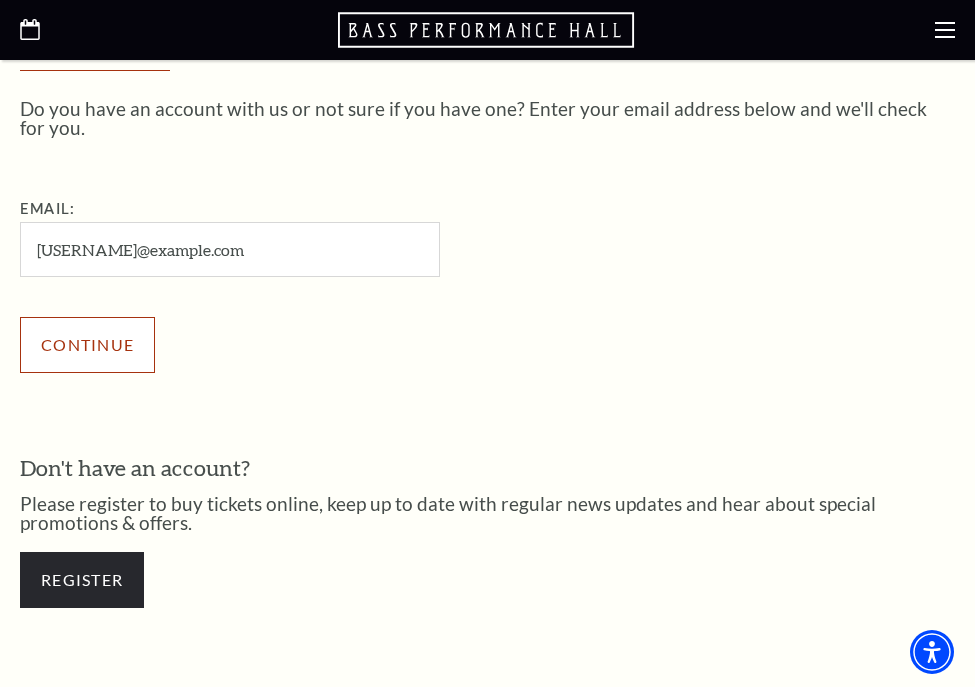 click on "Continue" at bounding box center (87, 345) 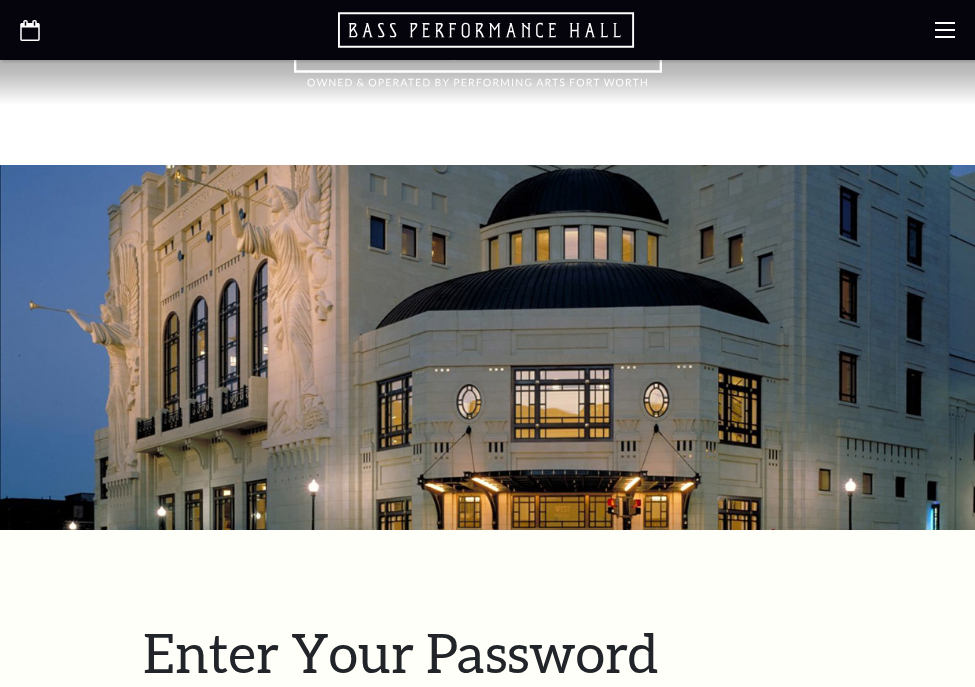 scroll, scrollTop: 666, scrollLeft: 0, axis: vertical 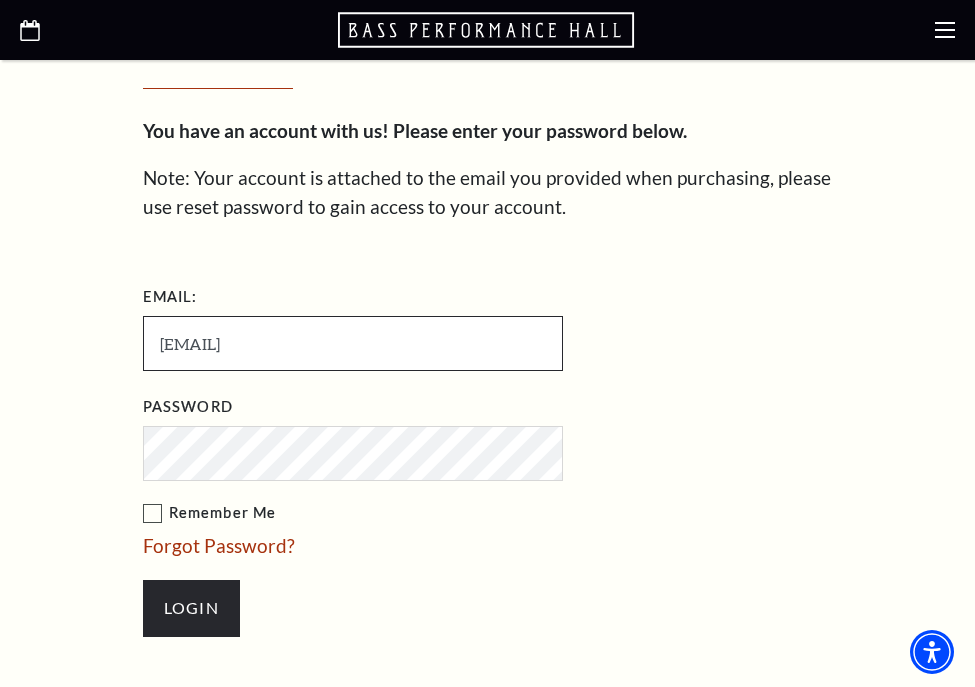 click on "sean_russell@msn.com" at bounding box center [353, 343] 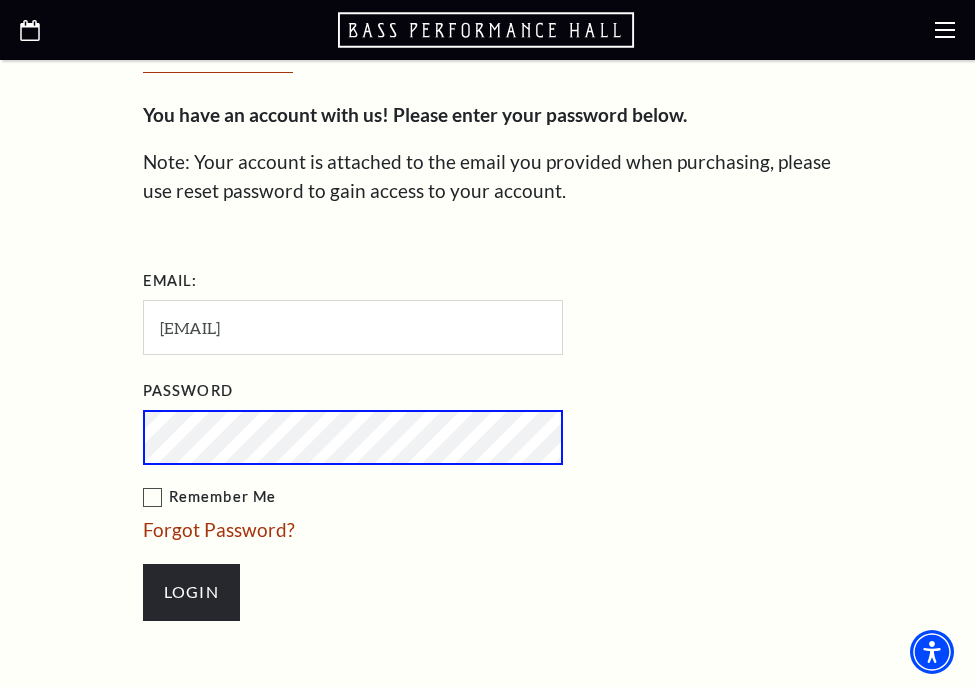 scroll, scrollTop: 593, scrollLeft: 0, axis: vertical 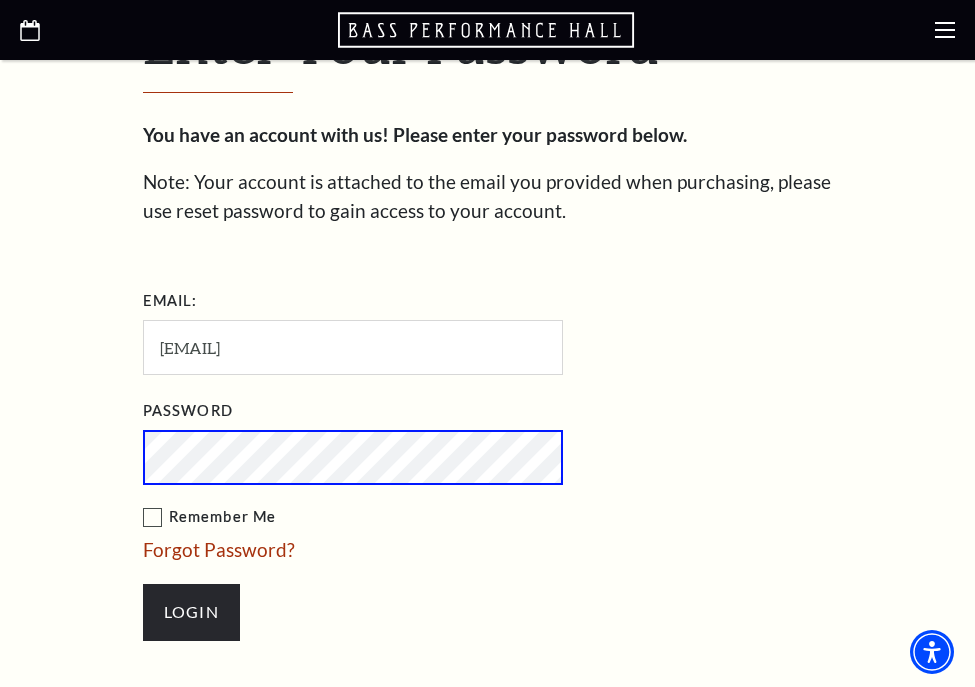 click on "Login" at bounding box center [191, 612] 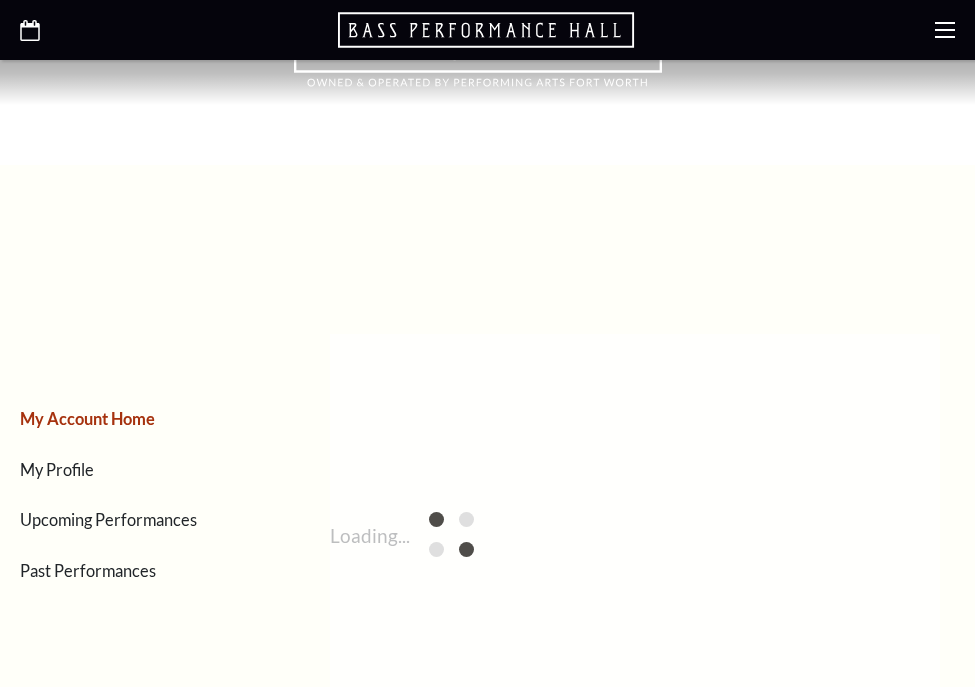 scroll, scrollTop: 0, scrollLeft: 0, axis: both 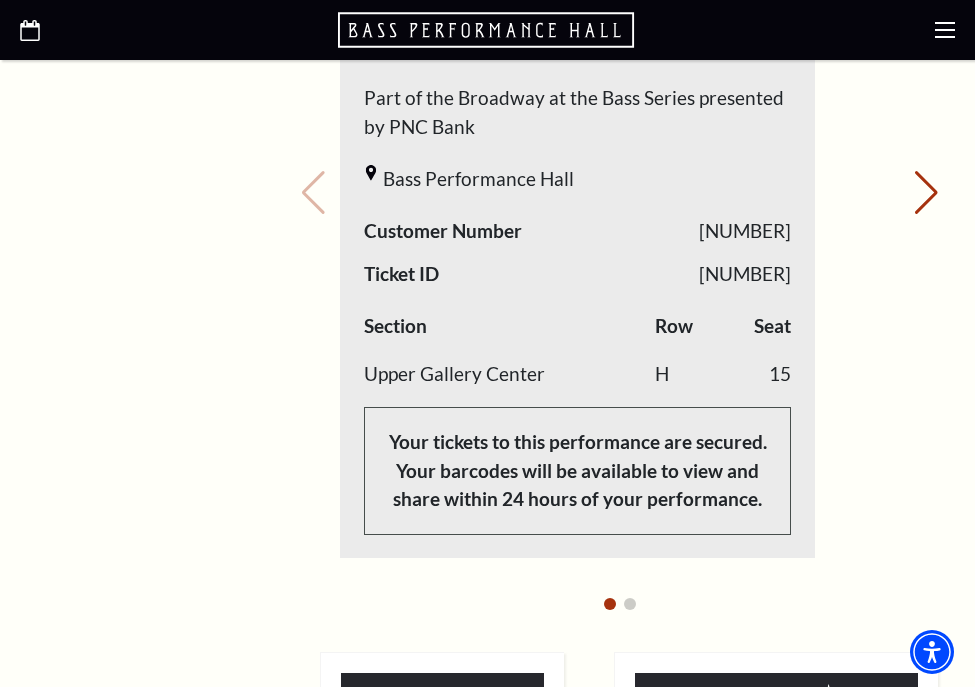 click on "Performing Arts Fort Worth Presents
The Book of Mormon
Part of the Broadway at the Bass Series presented by PNC Bank
Bass Performance Hall
Customer Number   344191 Ticket ID    H" at bounding box center (577, 242) 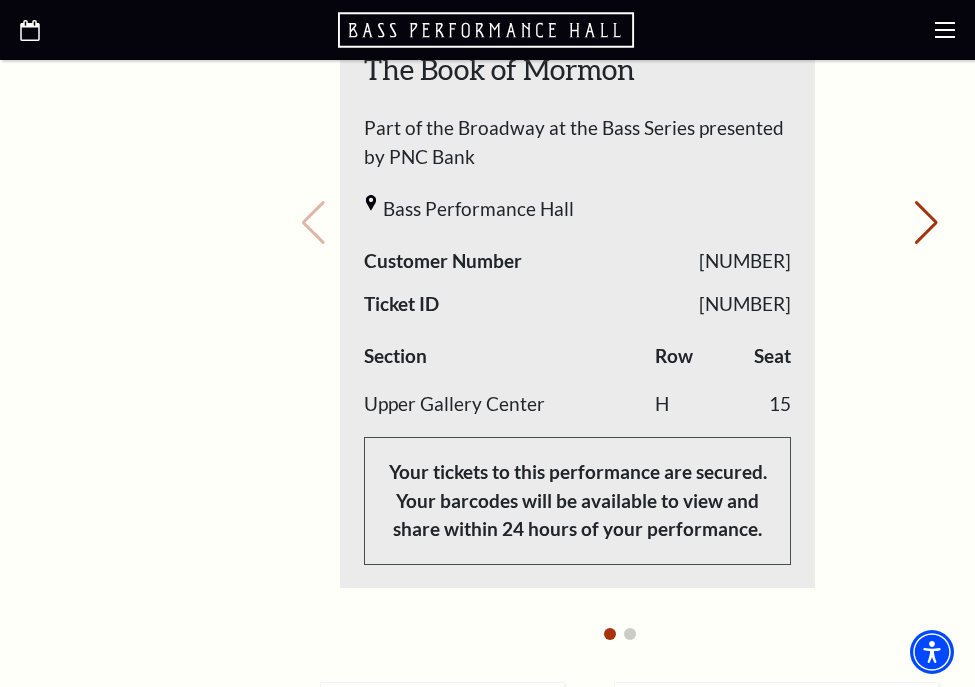 scroll, scrollTop: 1200, scrollLeft: 0, axis: vertical 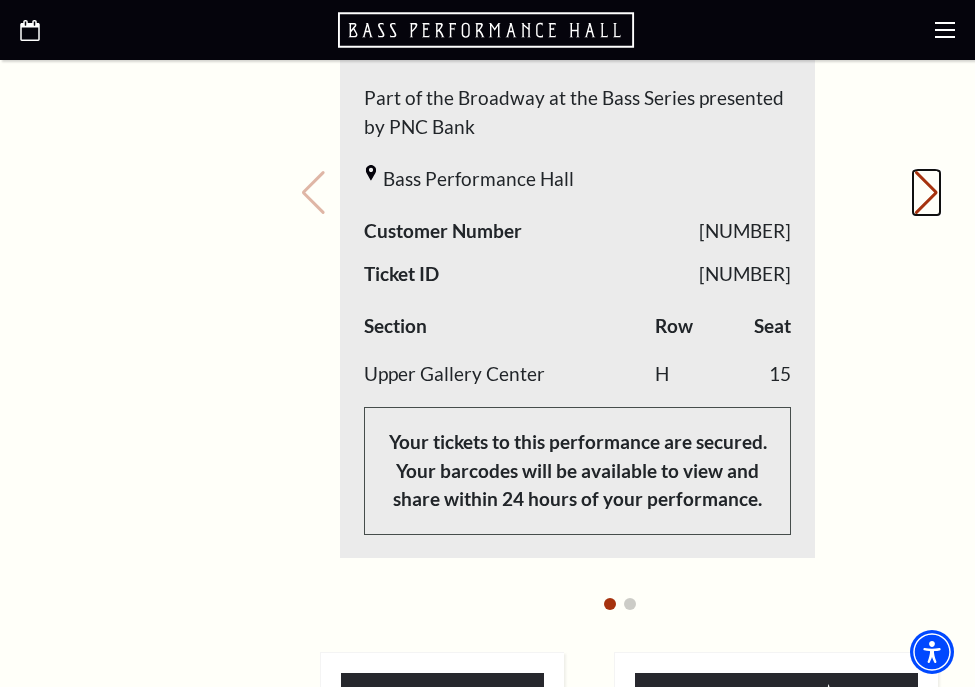 click on "Next slide." at bounding box center (926, 193) 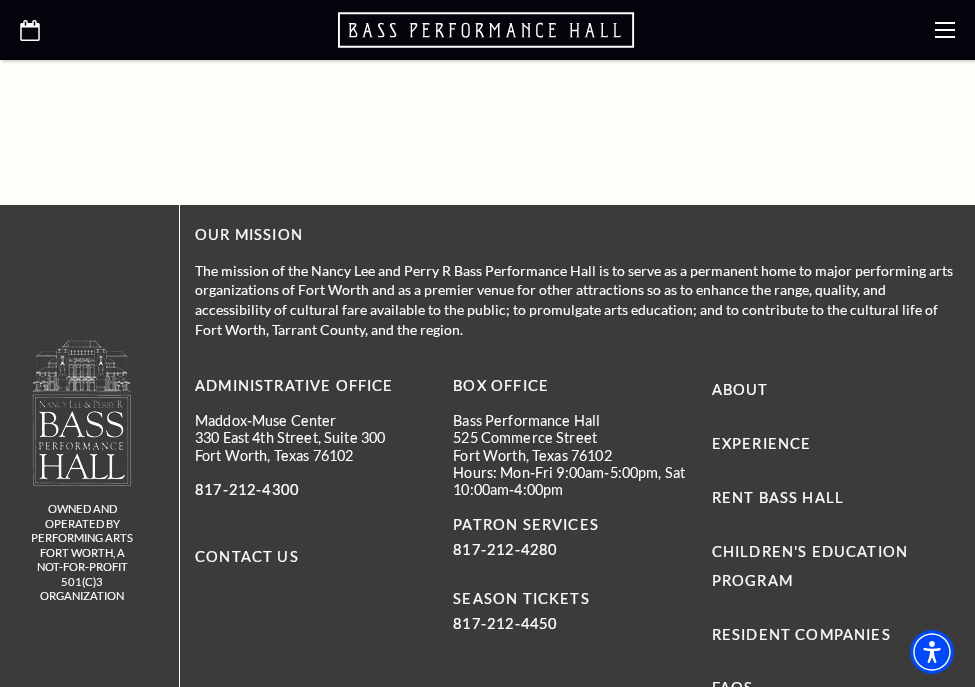 scroll, scrollTop: 2700, scrollLeft: 0, axis: vertical 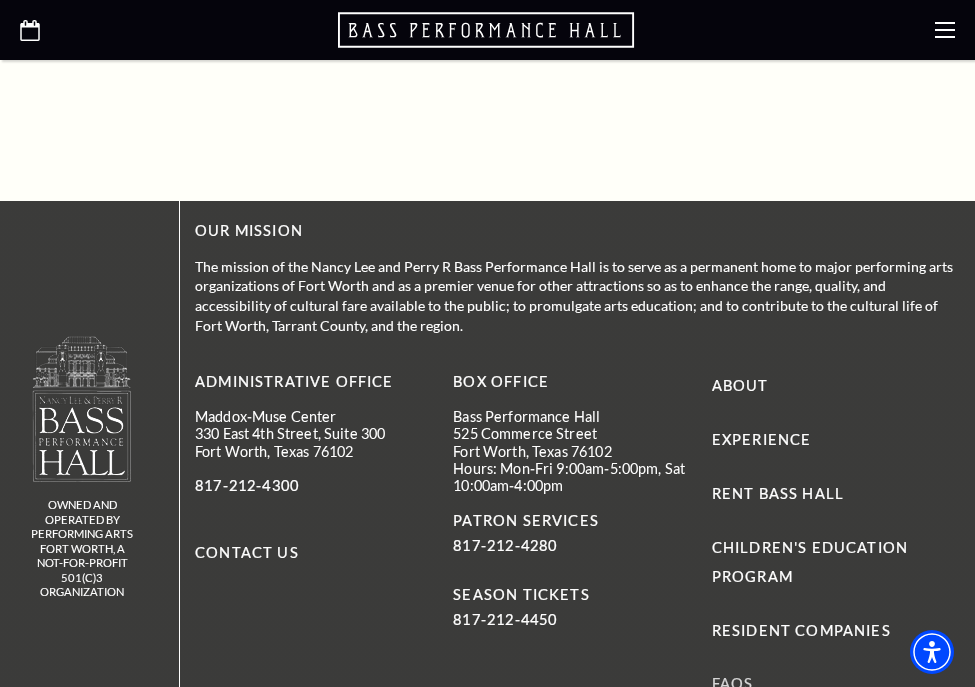 click on "FAQs" at bounding box center (733, 683) 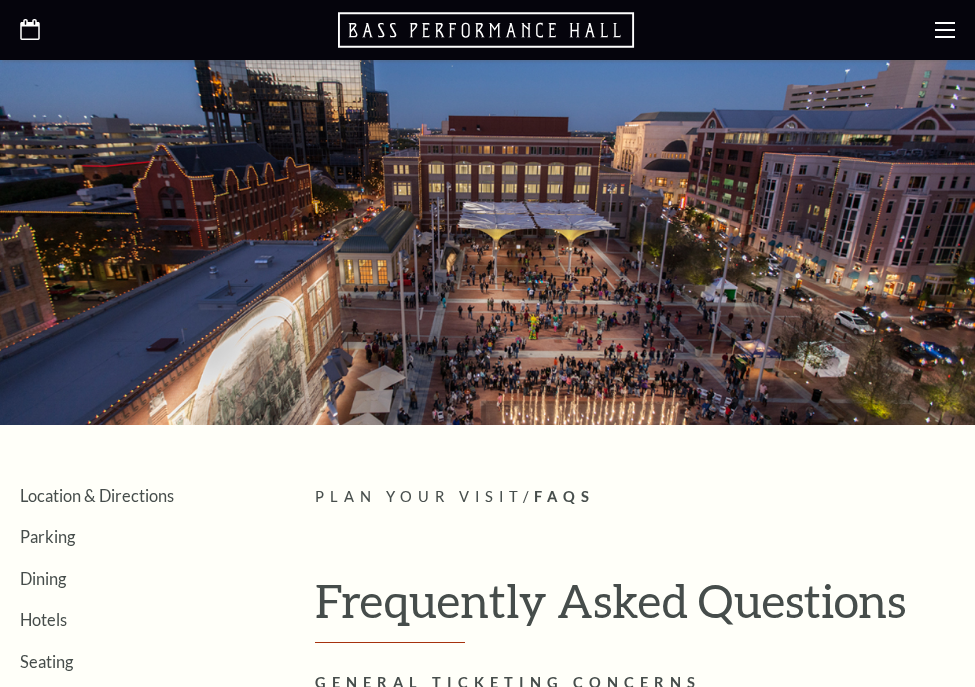 scroll, scrollTop: 0, scrollLeft: 0, axis: both 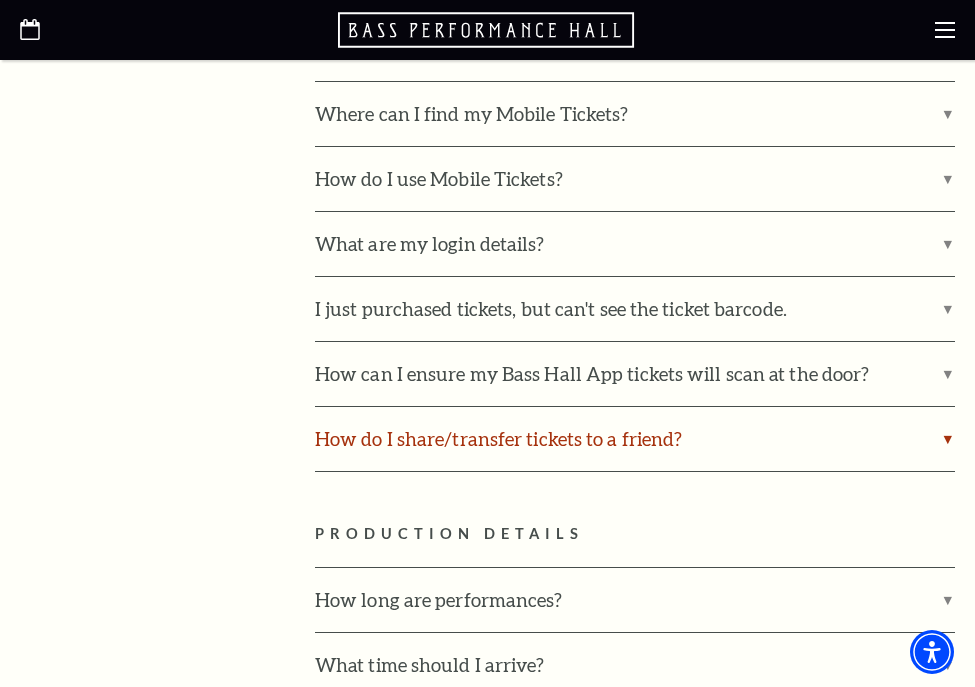 click on "How do I share/transfer tickets to a friend?" at bounding box center (635, 439) 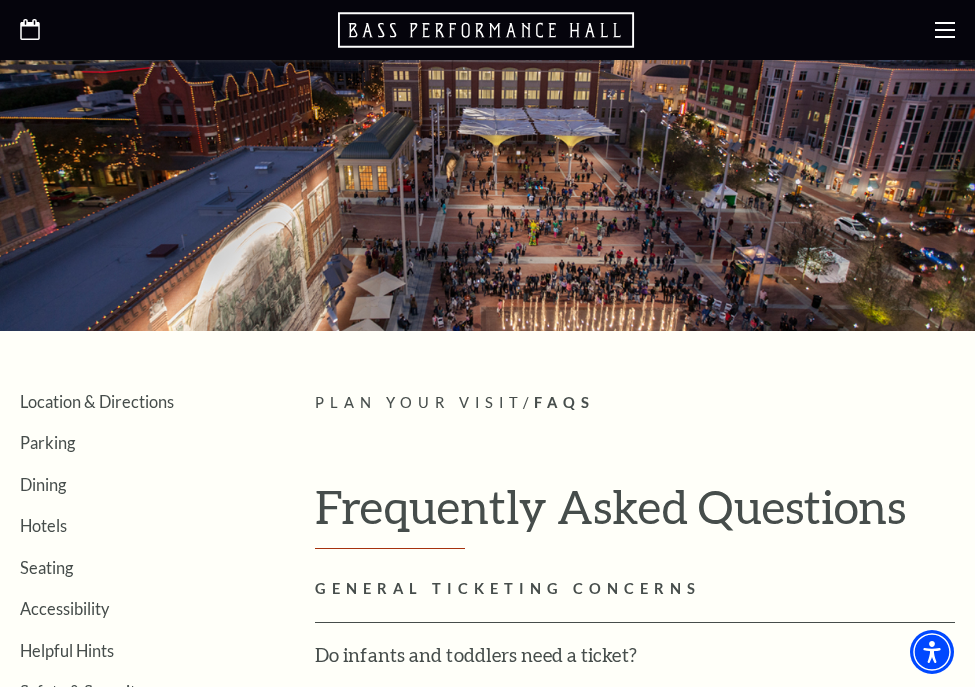 scroll, scrollTop: 0, scrollLeft: 0, axis: both 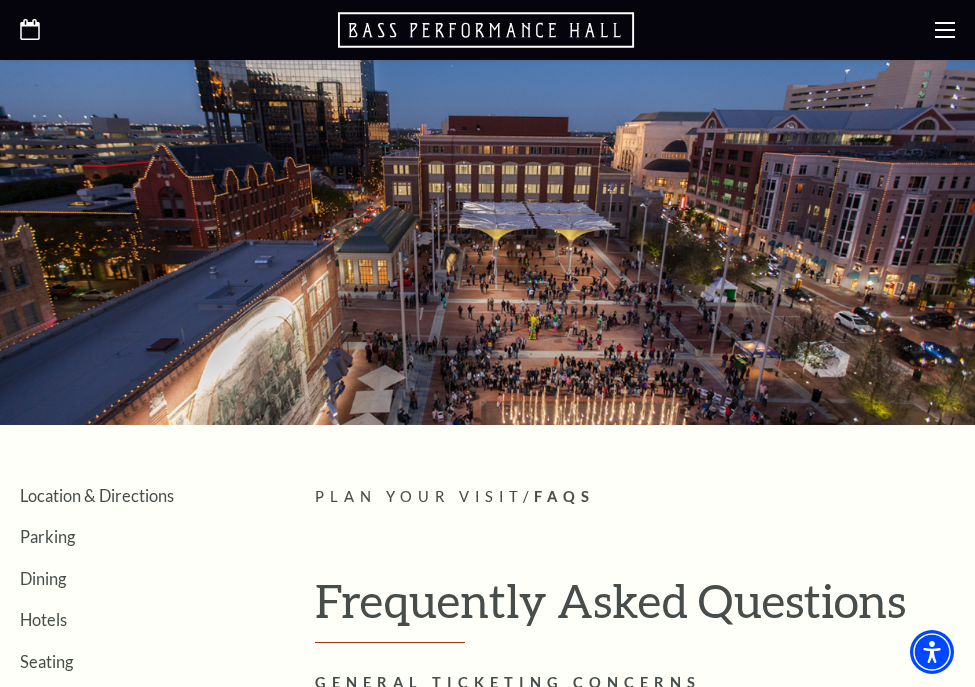 click 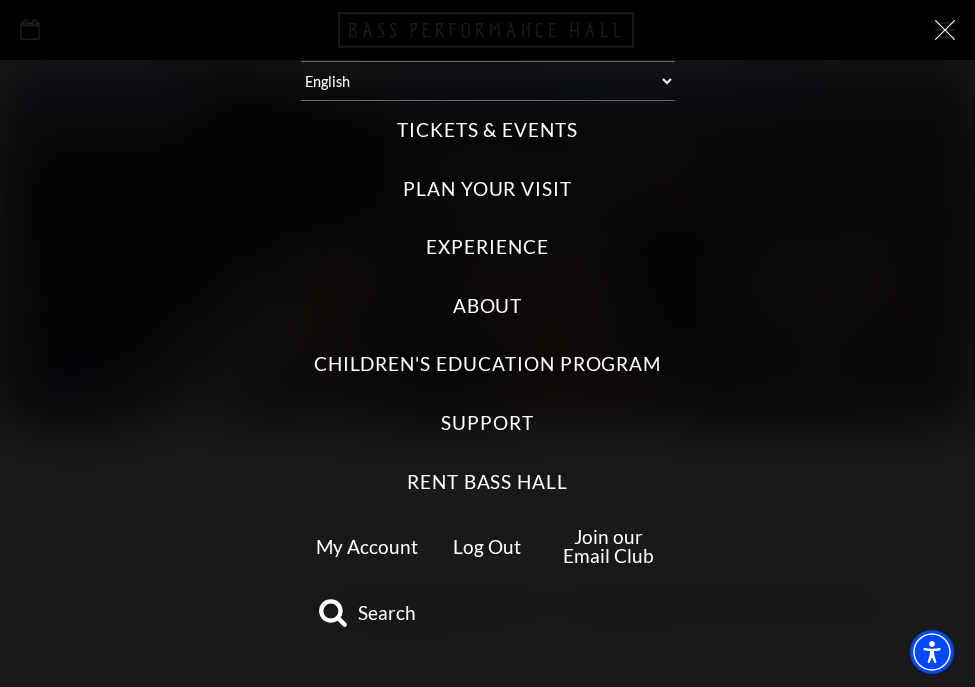 click on "Support" at bounding box center [487, 423] 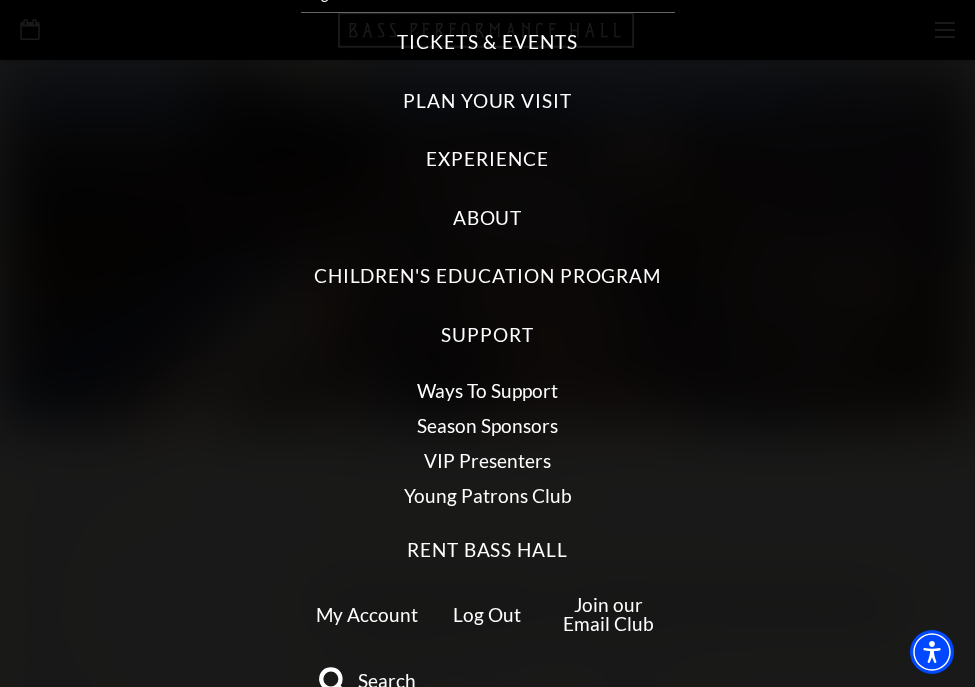 scroll, scrollTop: 132, scrollLeft: 0, axis: vertical 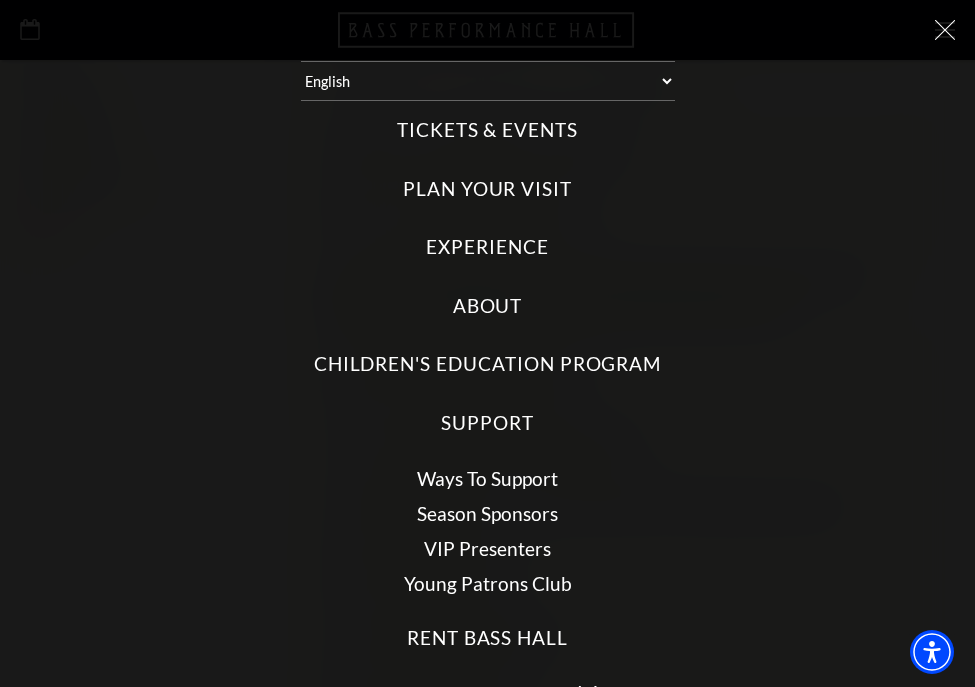click at bounding box center [487, 31] 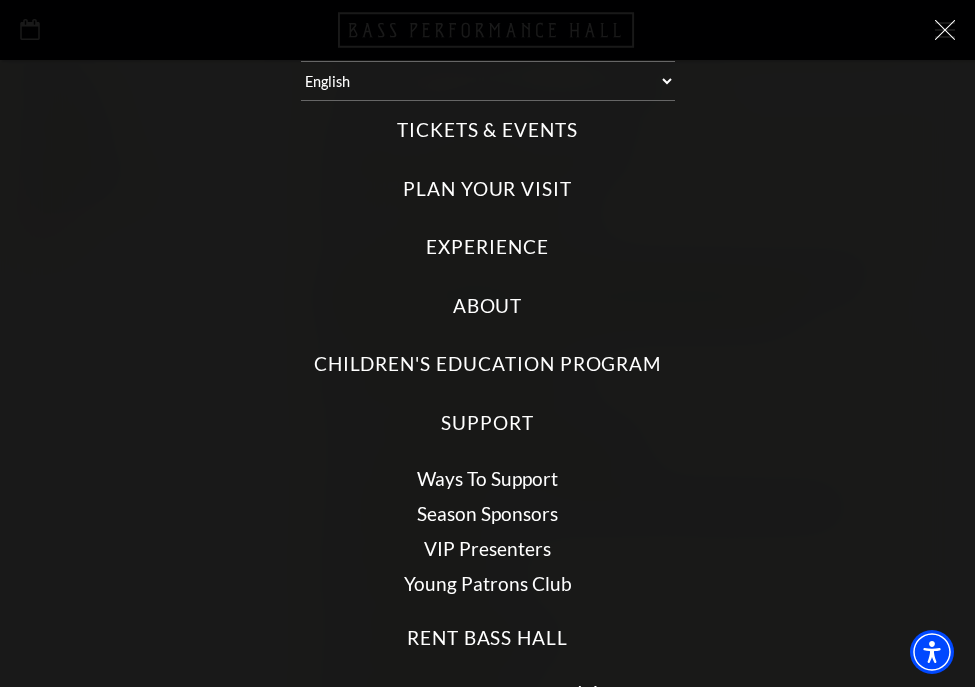 click 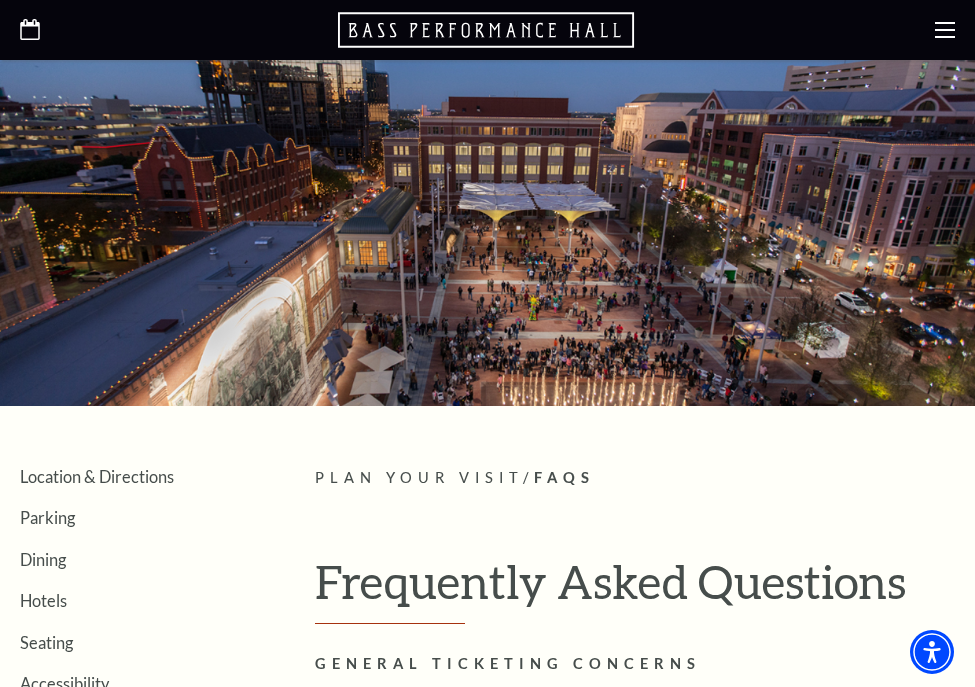 scroll, scrollTop: 0, scrollLeft: 0, axis: both 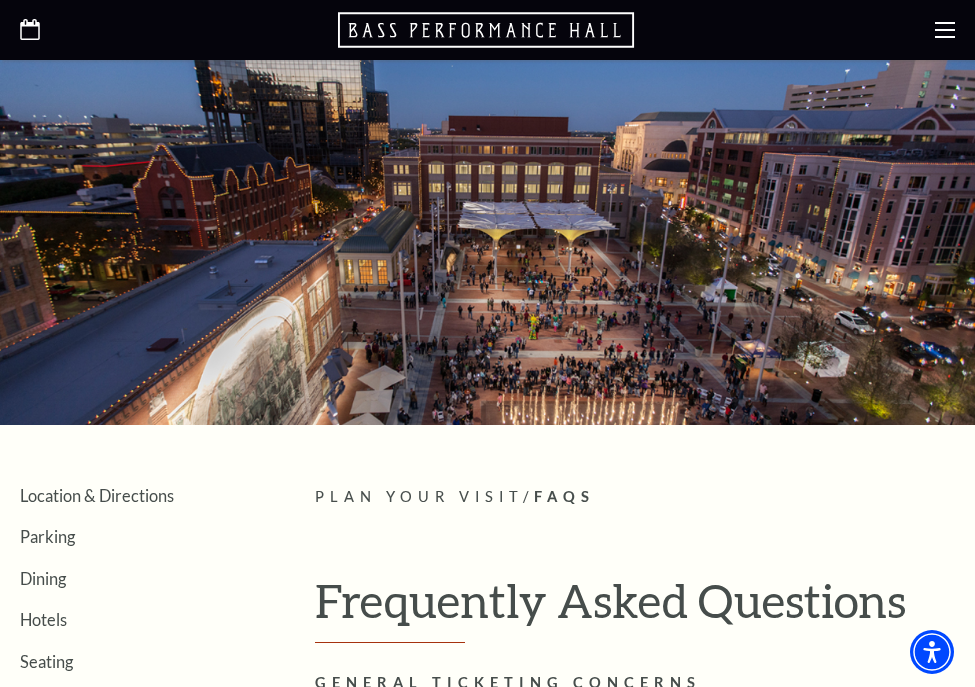 click 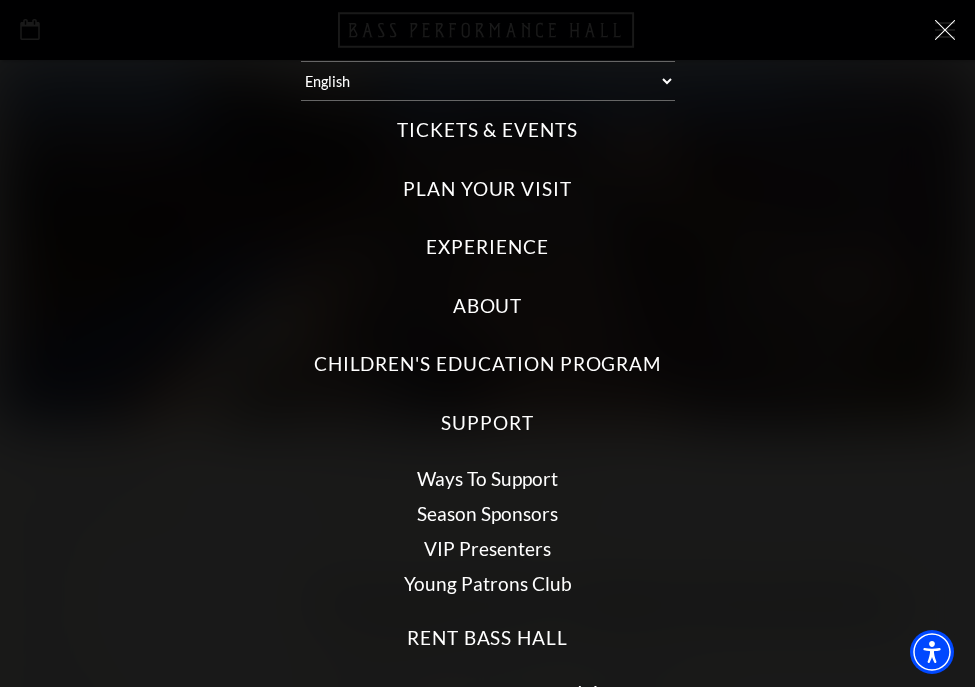 scroll, scrollTop: 132, scrollLeft: 0, axis: vertical 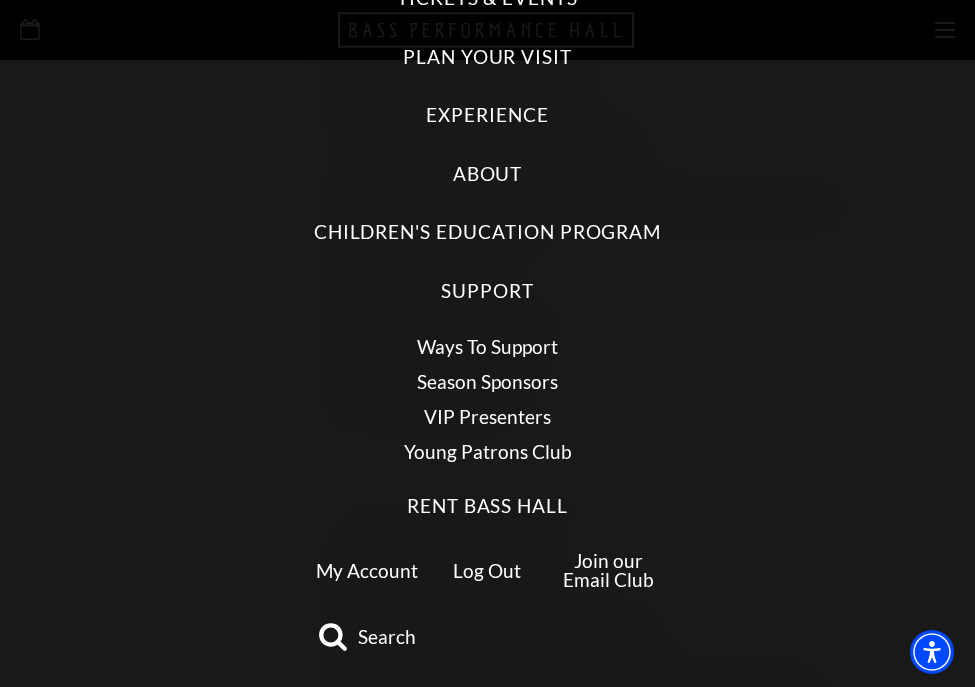 click on "My Account" at bounding box center (367, 570) 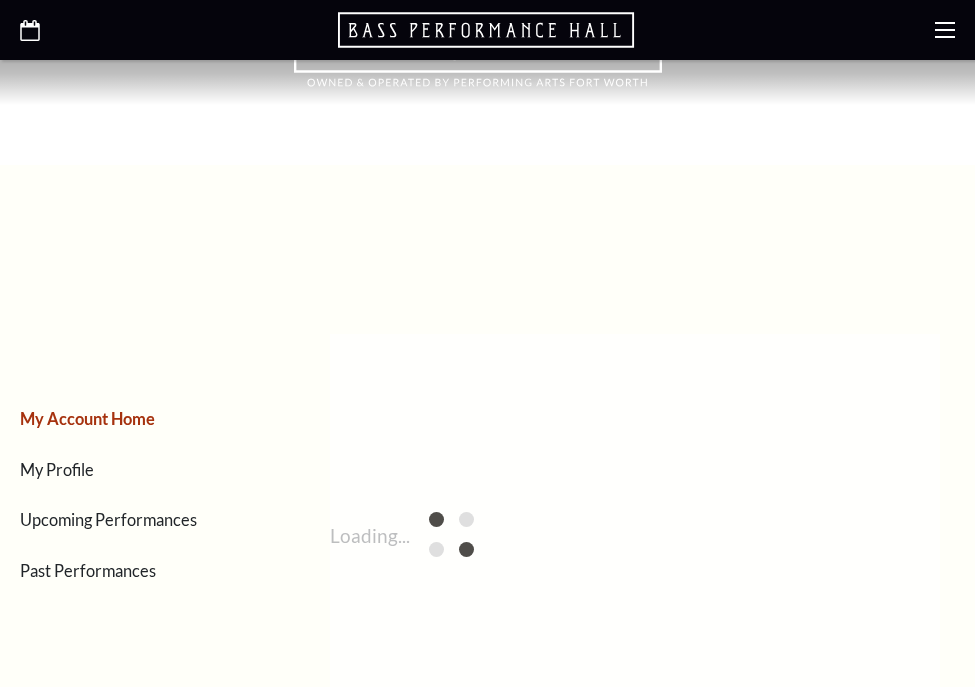 scroll, scrollTop: 0, scrollLeft: 0, axis: both 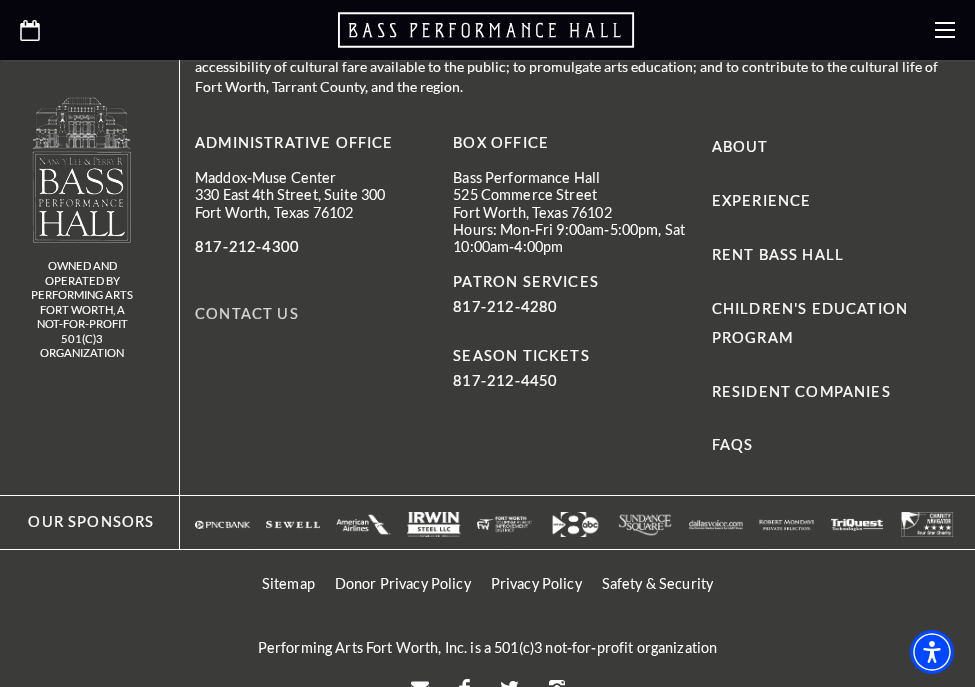 click on "Contact Us" at bounding box center (247, 313) 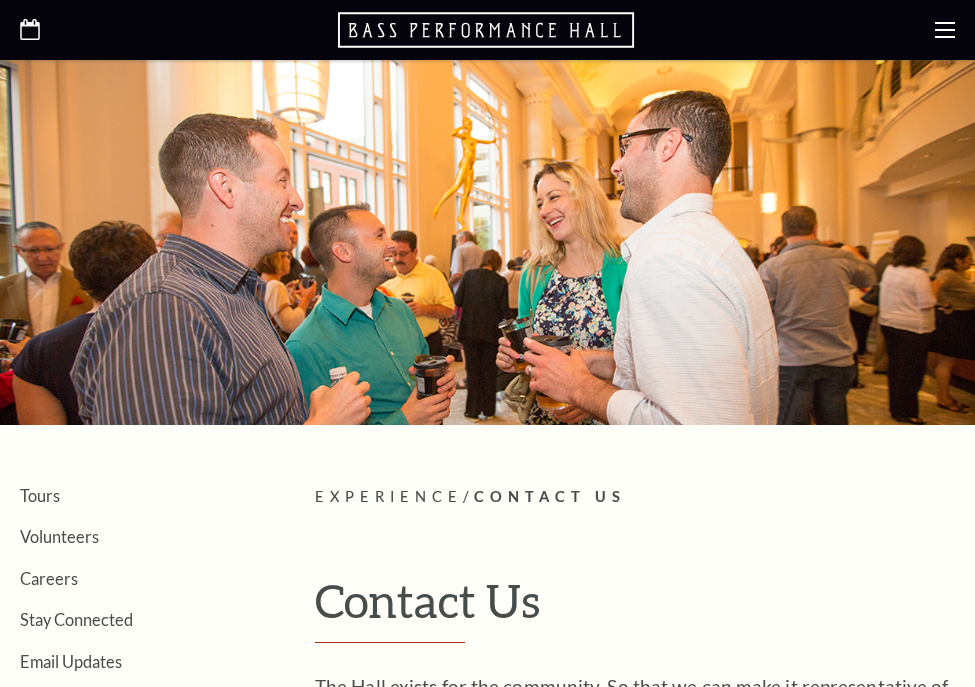 scroll, scrollTop: 0, scrollLeft: 0, axis: both 